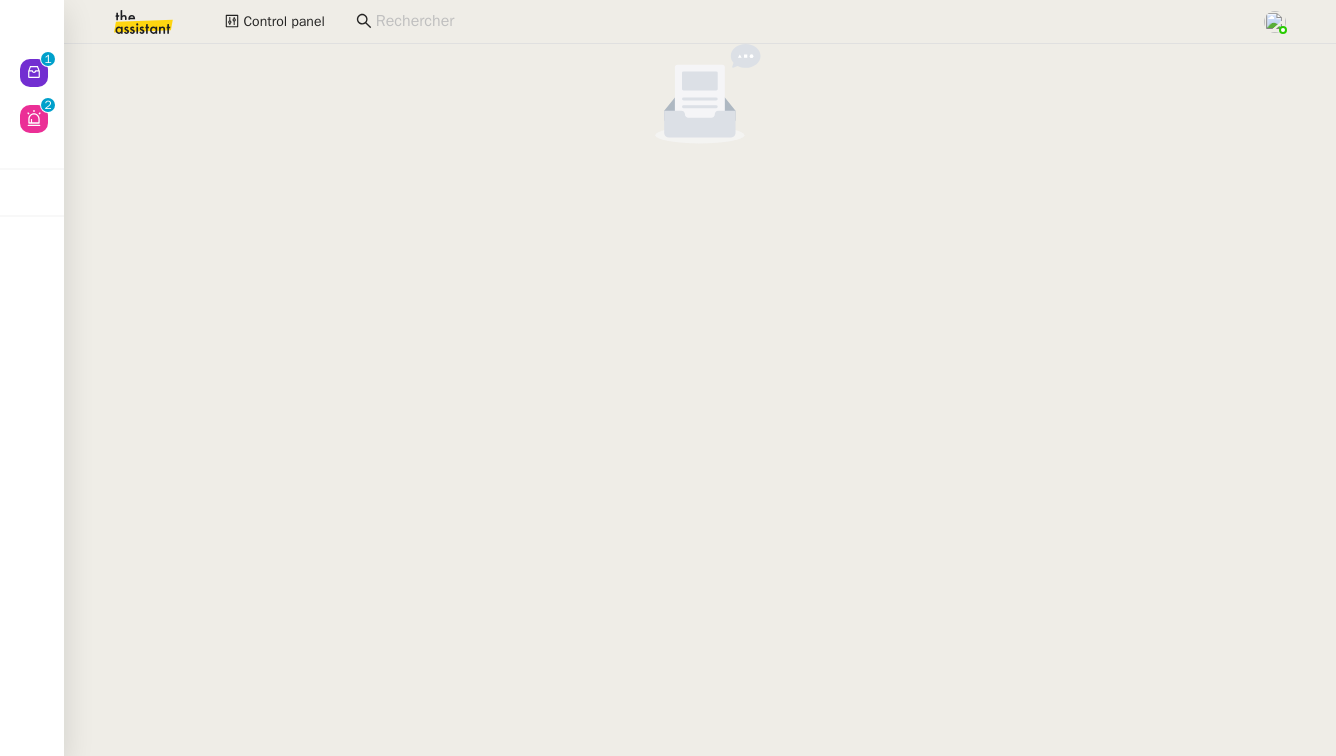 scroll, scrollTop: 0, scrollLeft: 0, axis: both 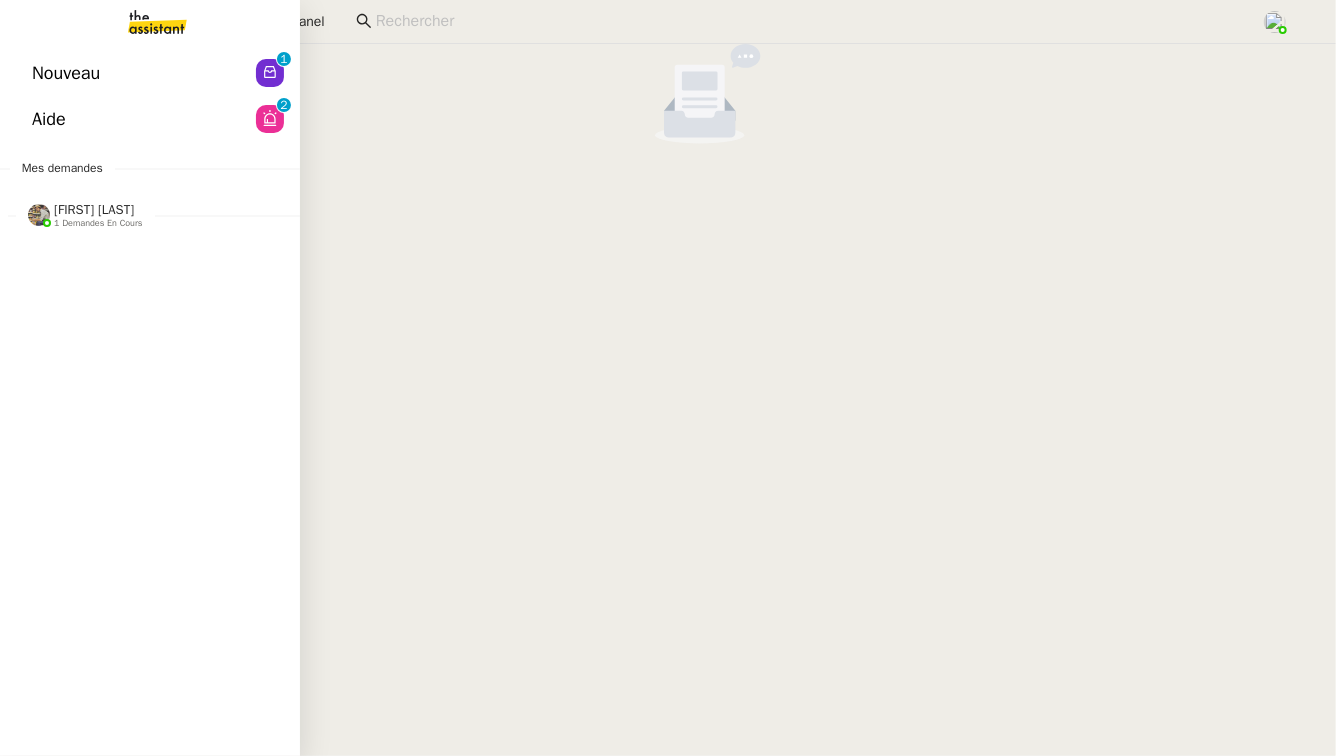 click on "Charles Guillot" 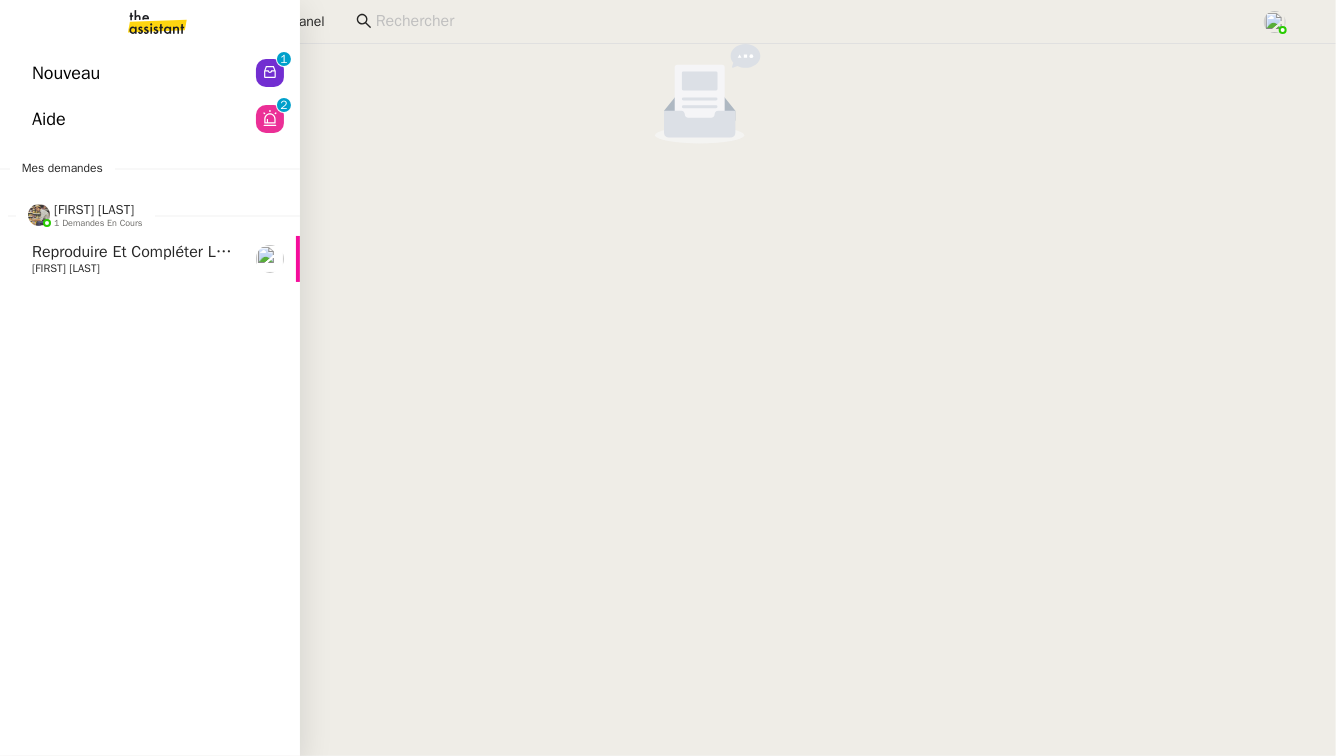 click on "Reproduire et compléter le tableau    [FIRST] [LAST]" 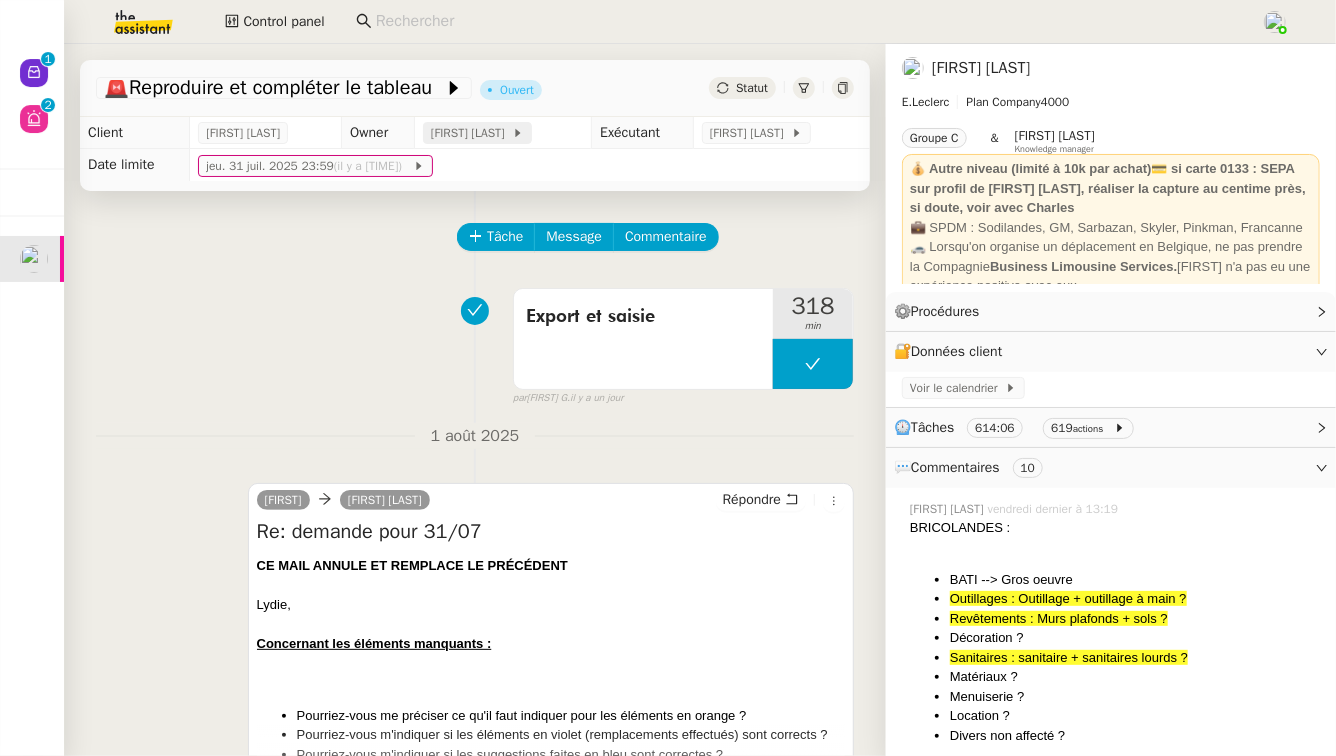 click on "[FIRST] [LAST]" 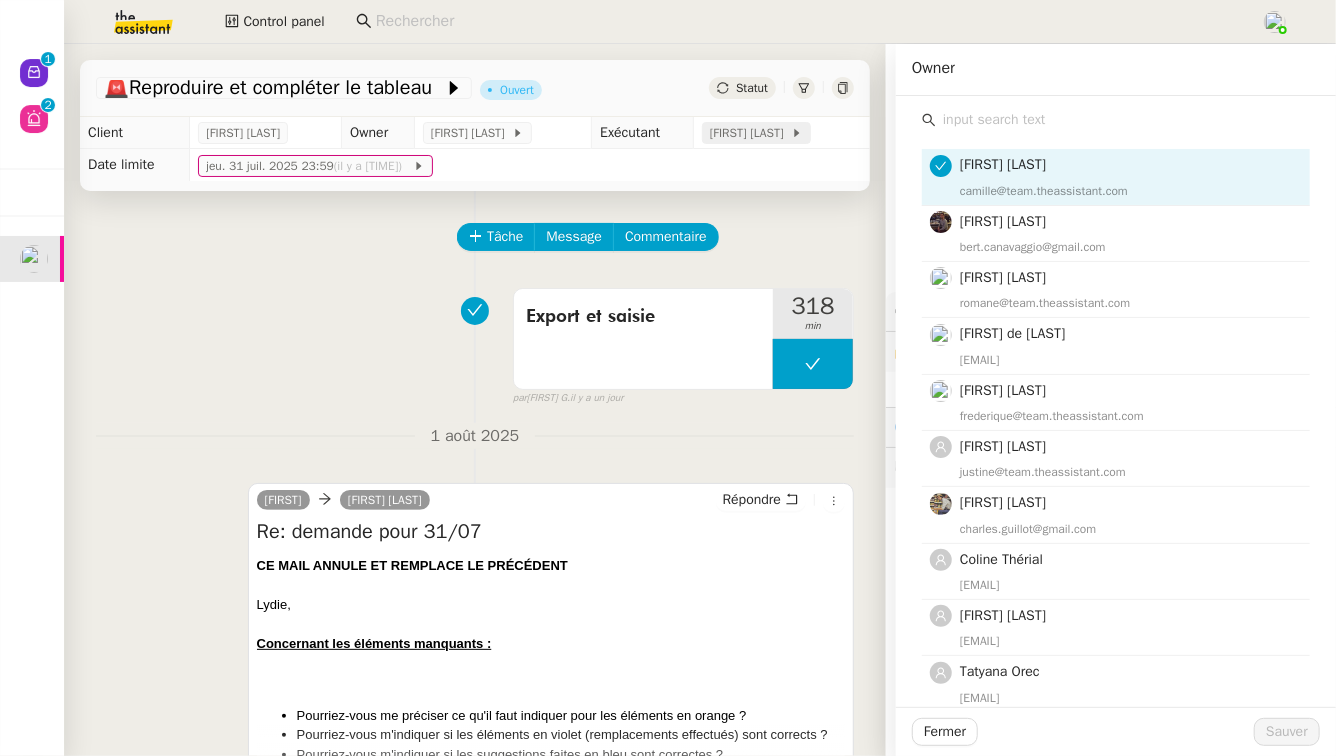 click on "Charles Guillot" 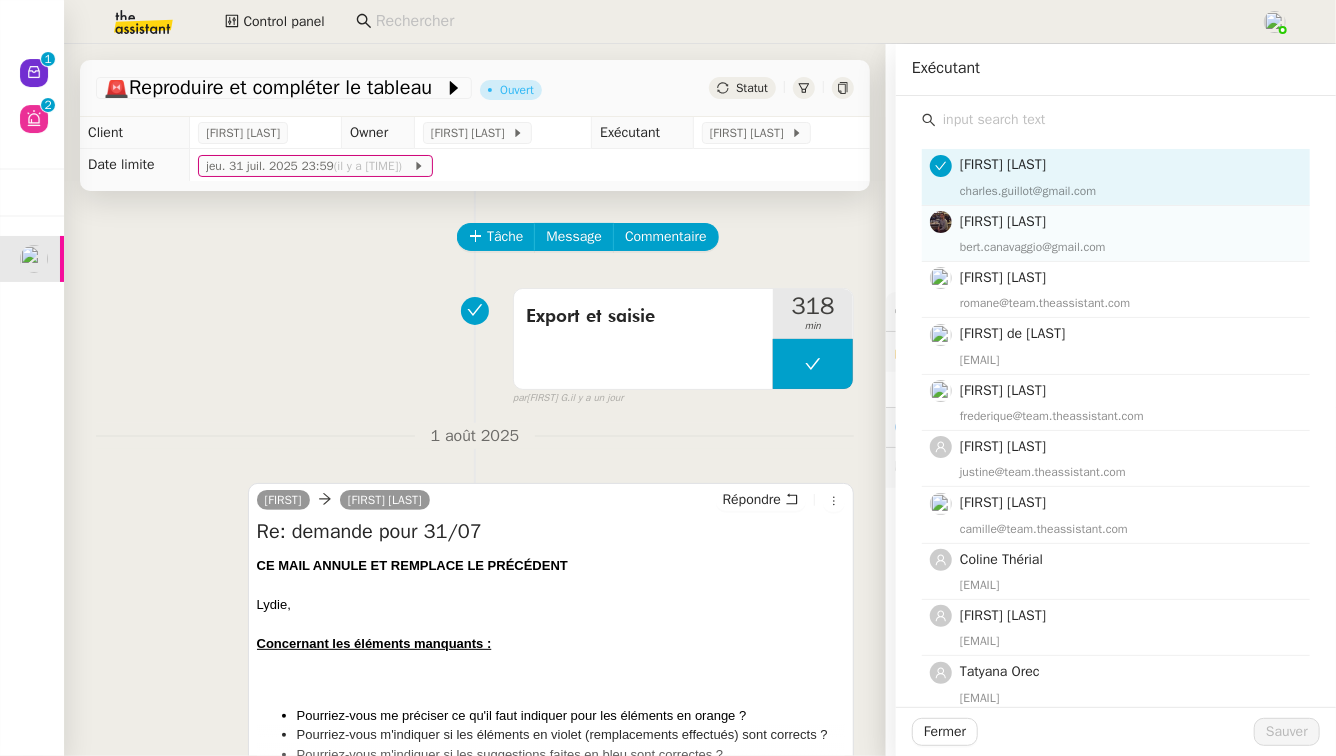 click on "[FIRST] [LAST]" 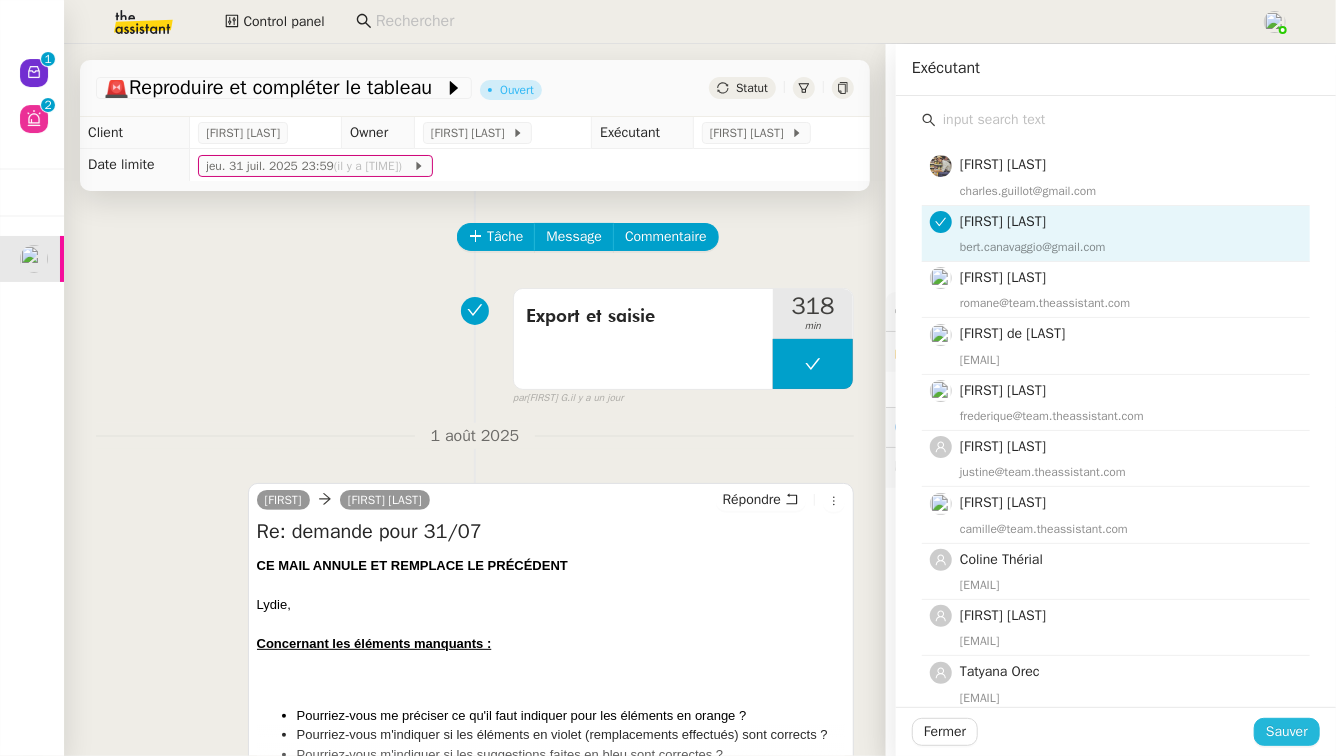 click on "Sauver" 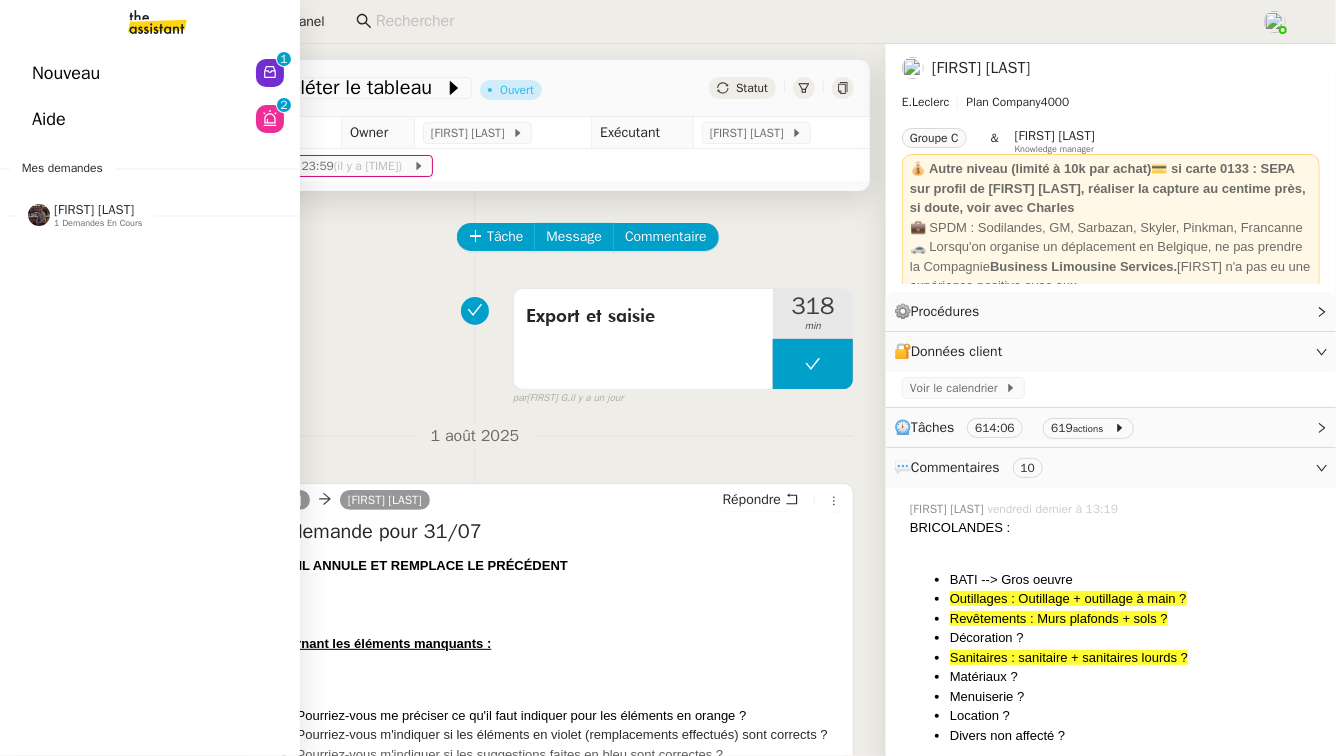 click on "Aide  0   1   2   3   4   5   6   7   8   9" 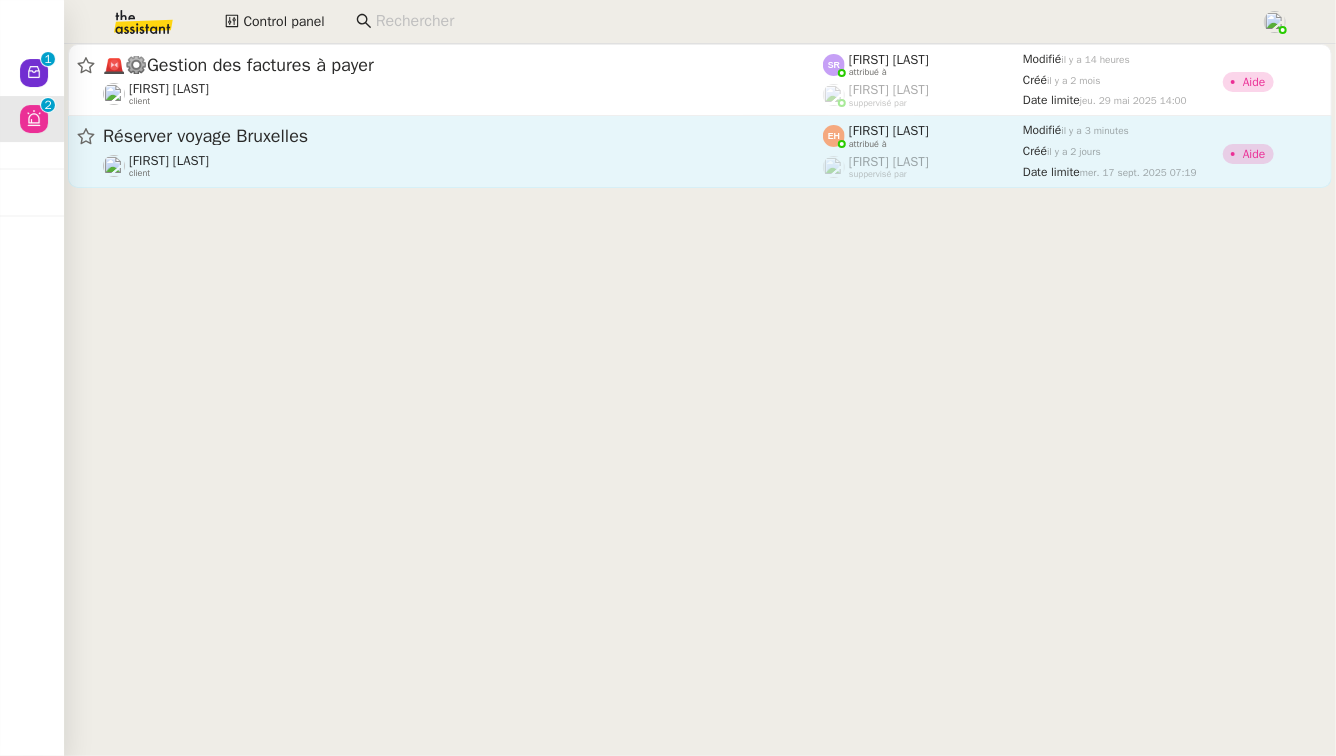 click on "Réserver voyage Bruxelles" 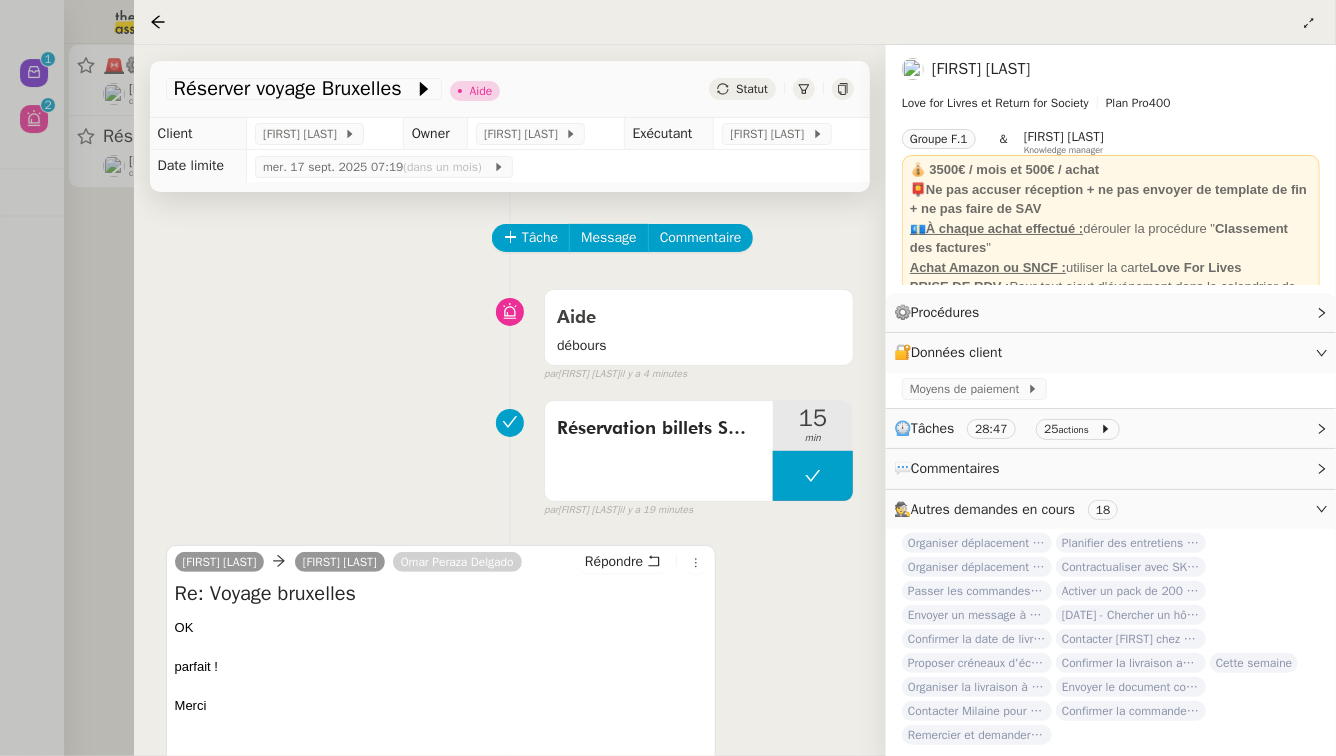 click at bounding box center [668, 378] 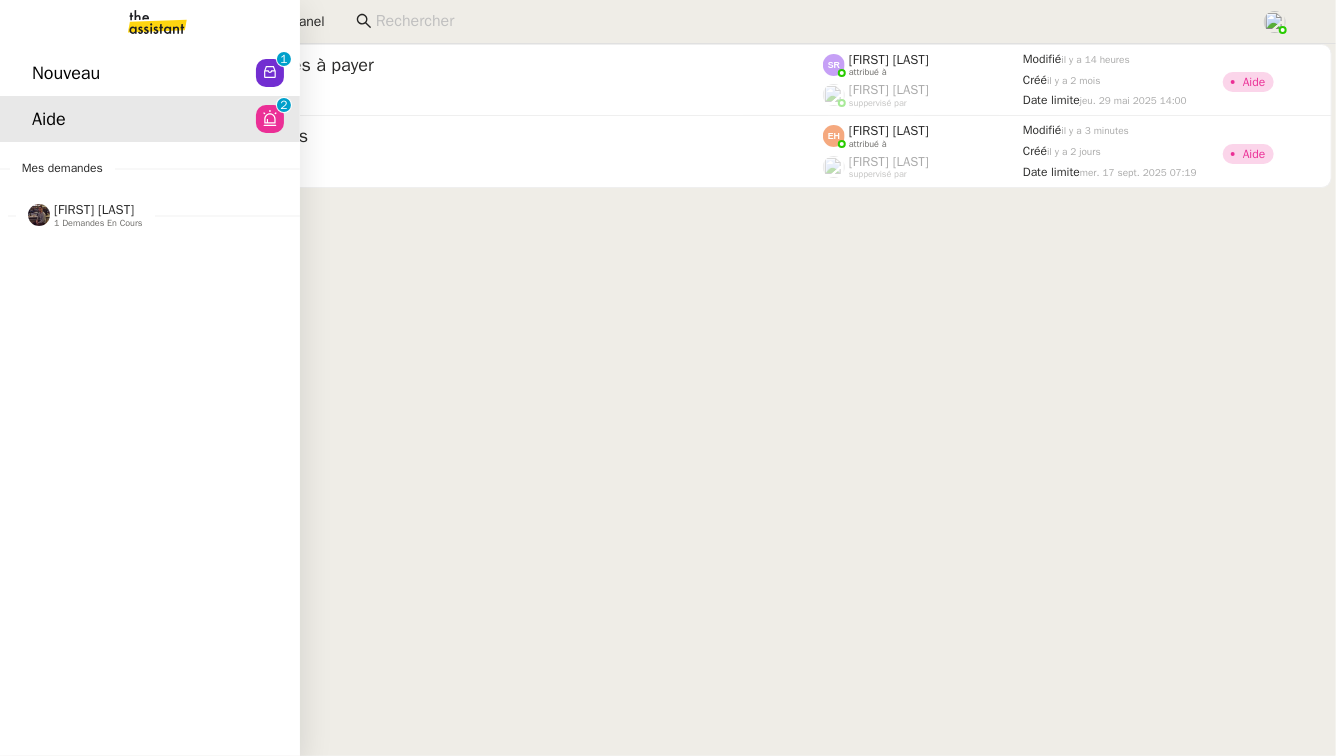 click on "Nouveau  0   1   2   3   4   5   6   7   8   9" 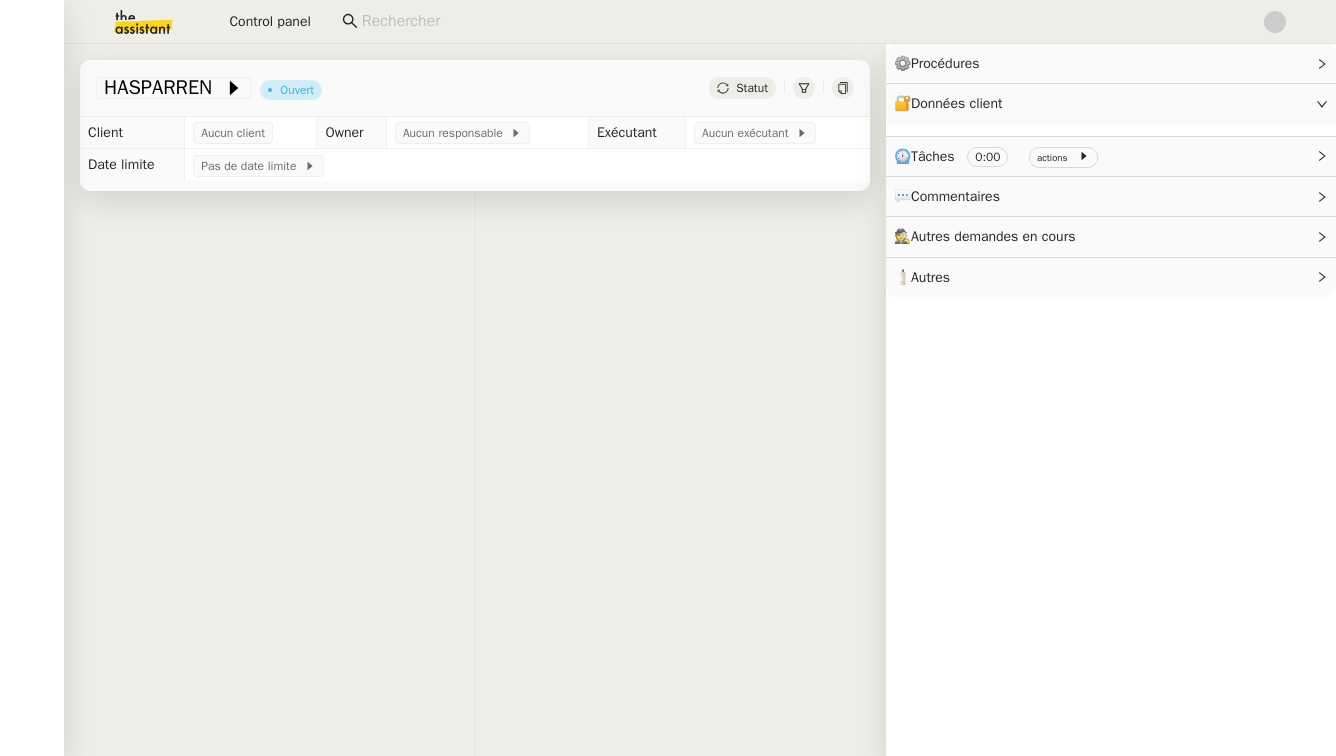 scroll, scrollTop: 0, scrollLeft: 0, axis: both 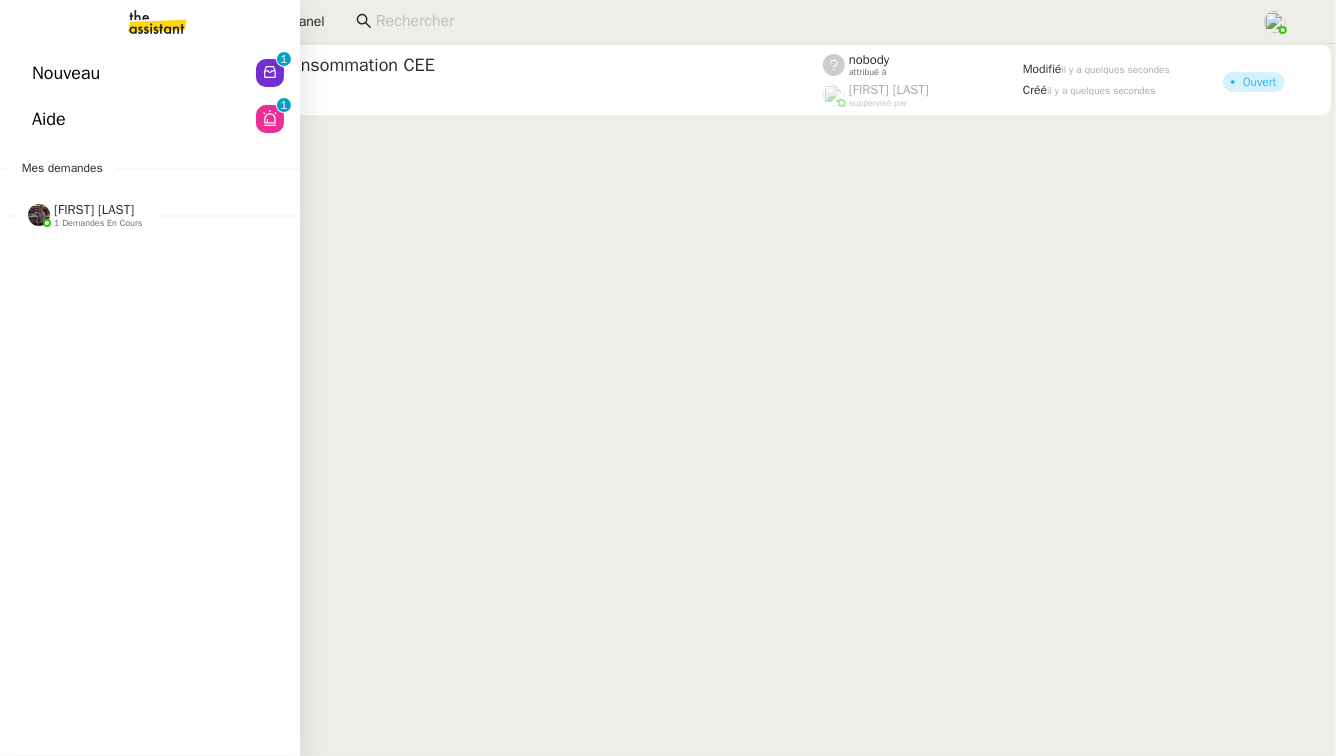 click on "1 demandes en cours" 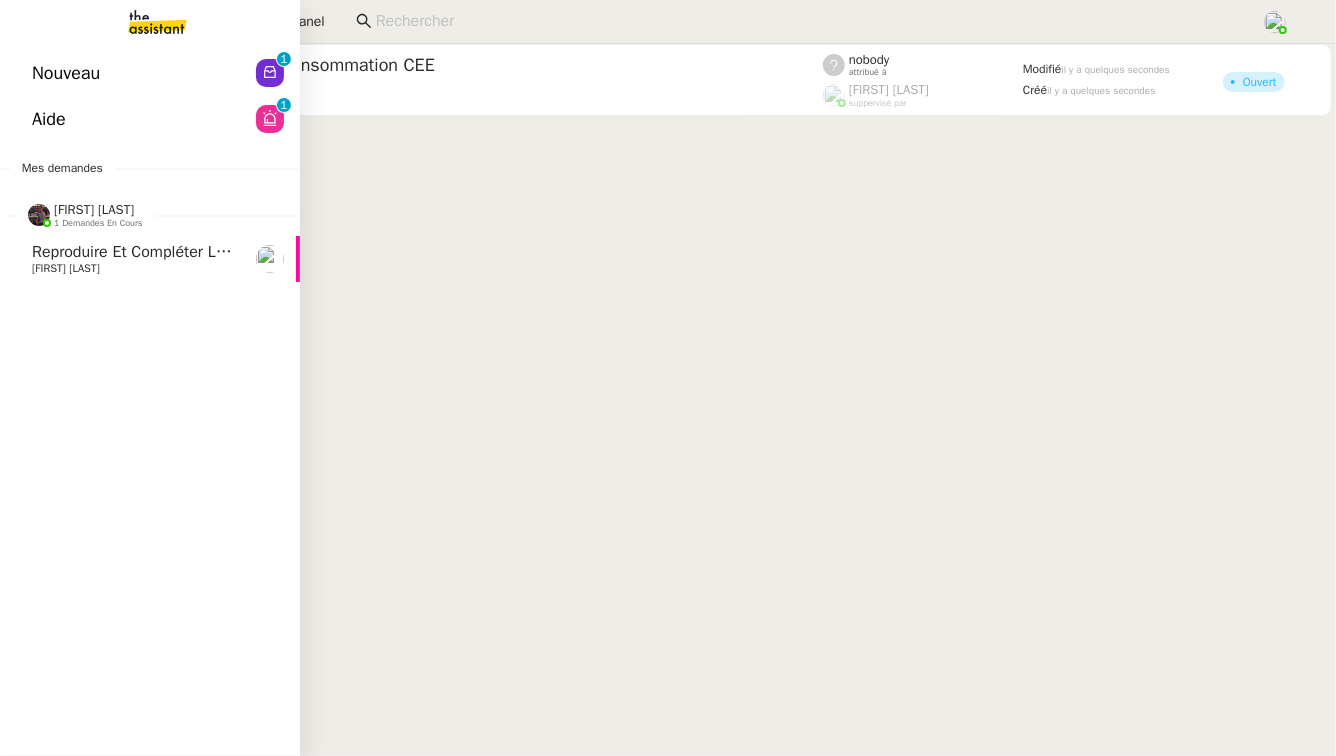 click on "[FIRST] [LAST]" 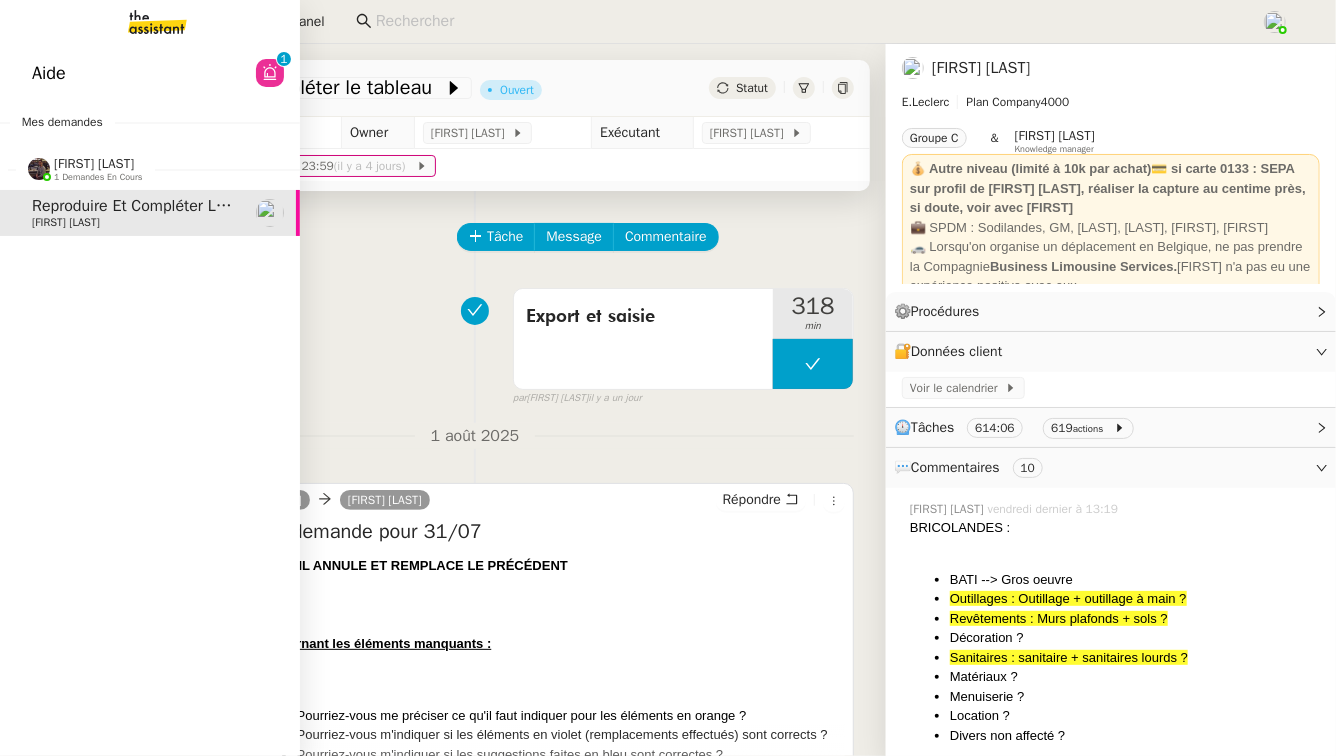 click on "Aide  0   1   2   3   4   5   6   7   8   9" 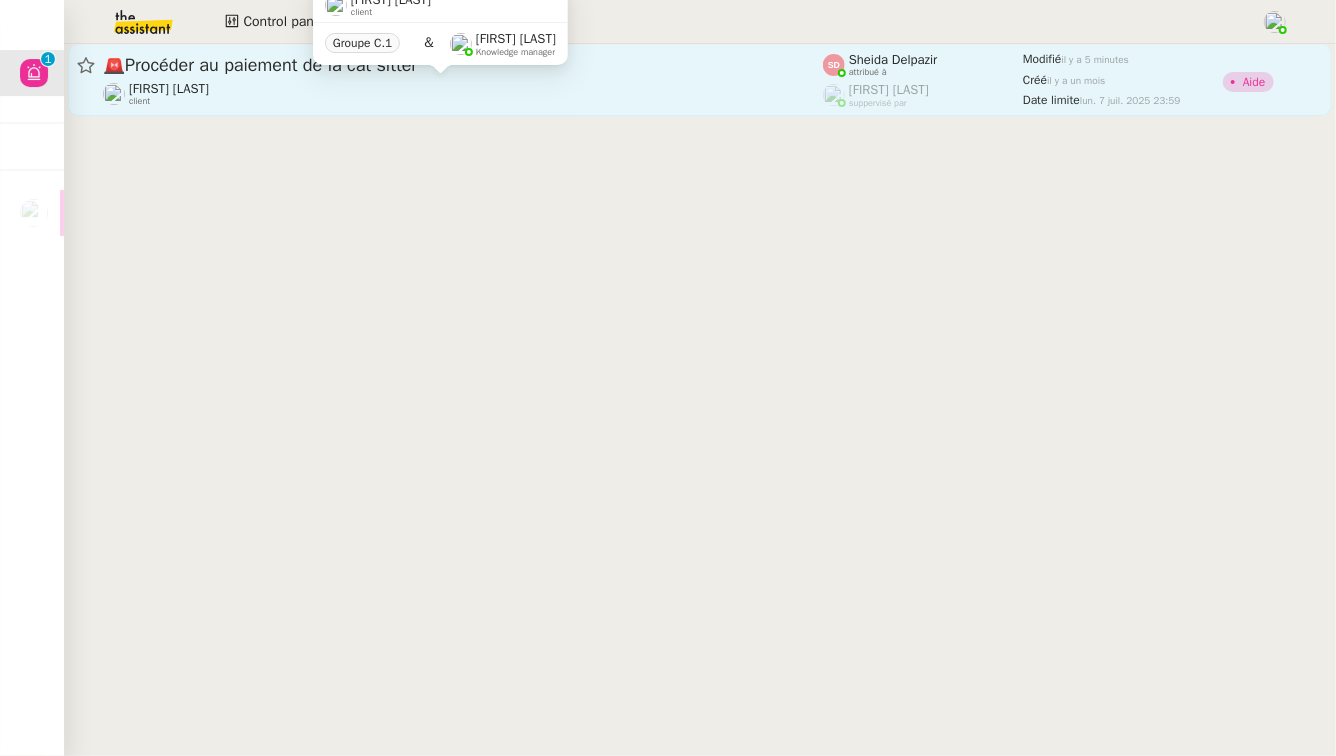 click on "[FIRST] [LAST]    client" 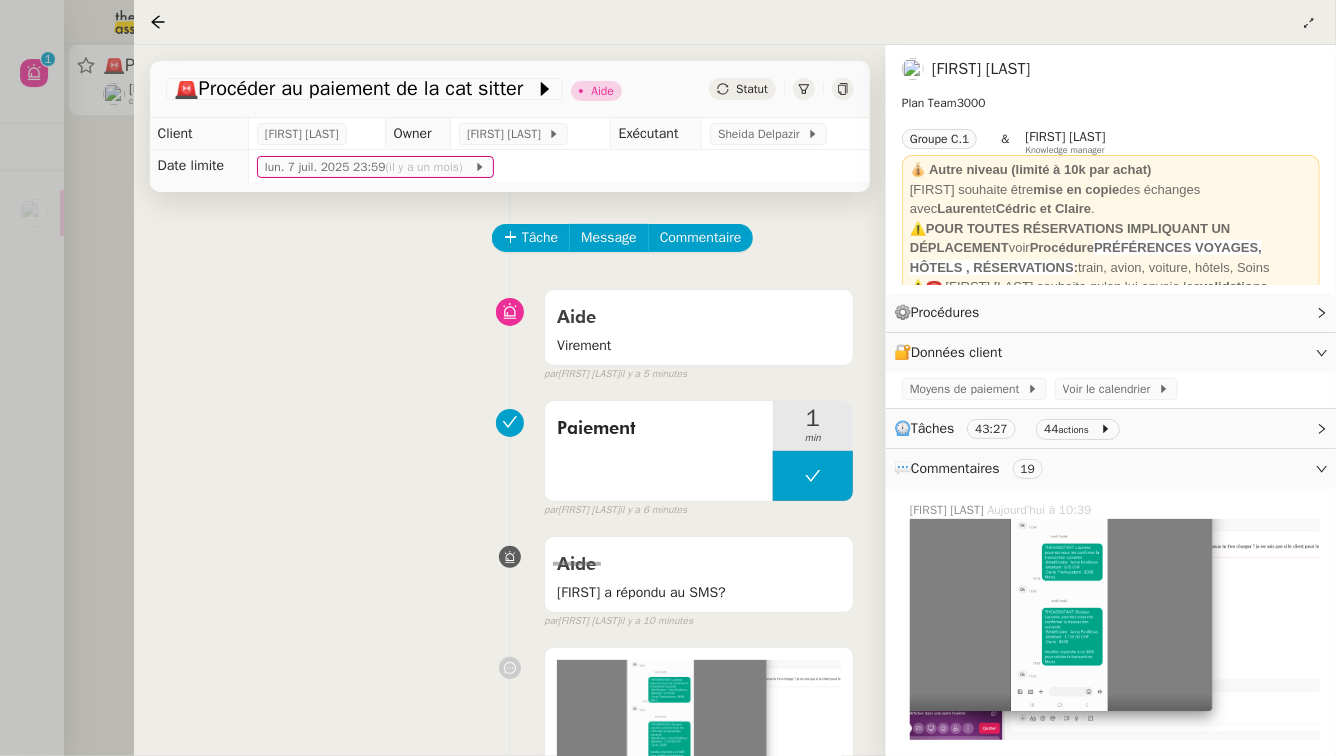 click at bounding box center [668, 378] 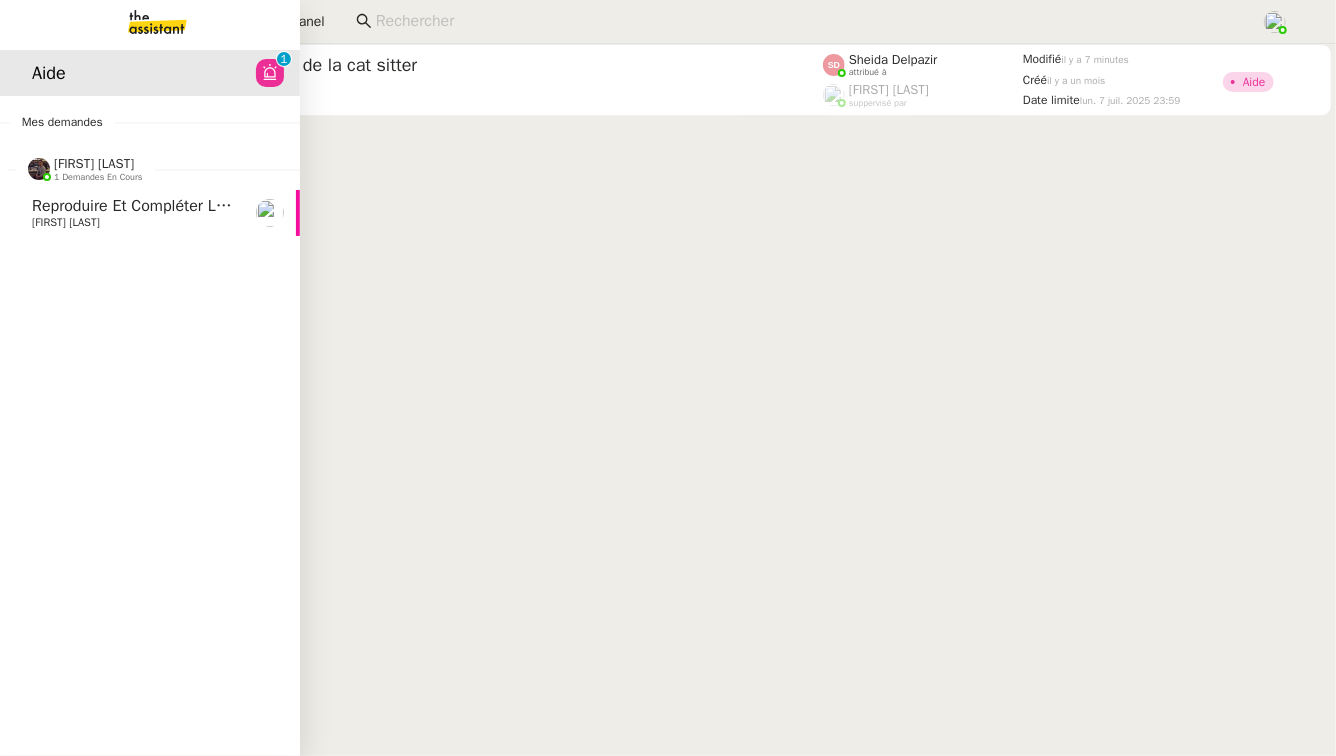 click on "Reproduire et compléter le tableau    [FIRST] [LAST]" 